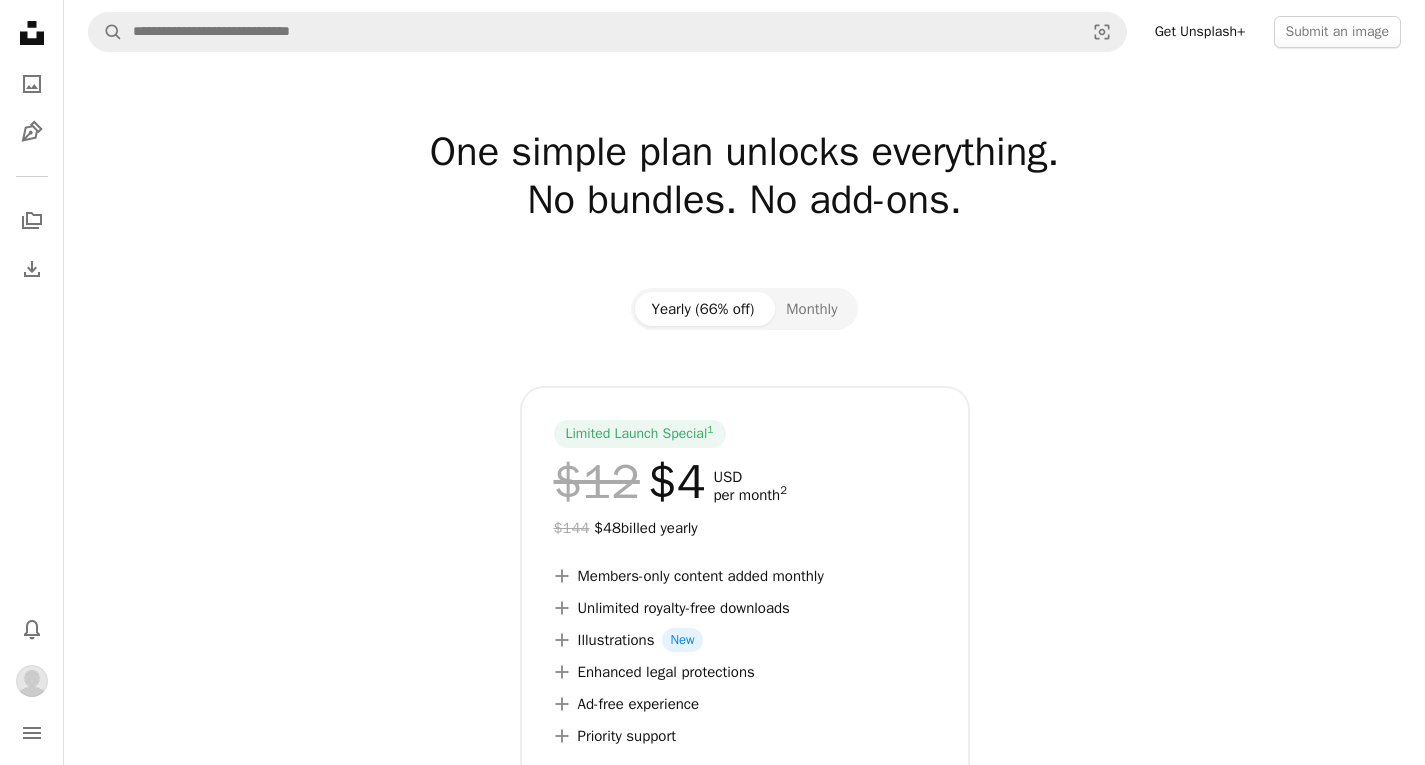 scroll, scrollTop: 0, scrollLeft: 0, axis: both 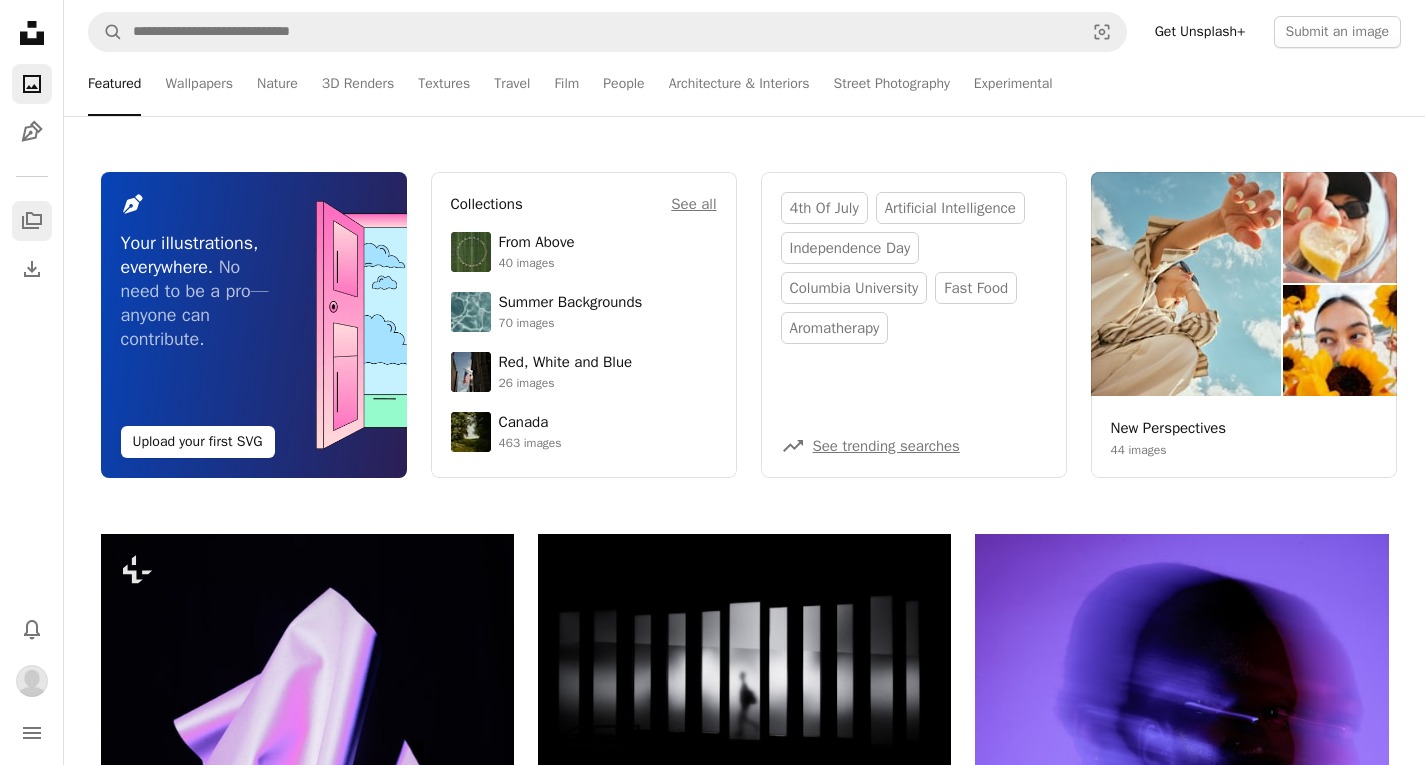 click on "A stack of folders" at bounding box center [32, 221] 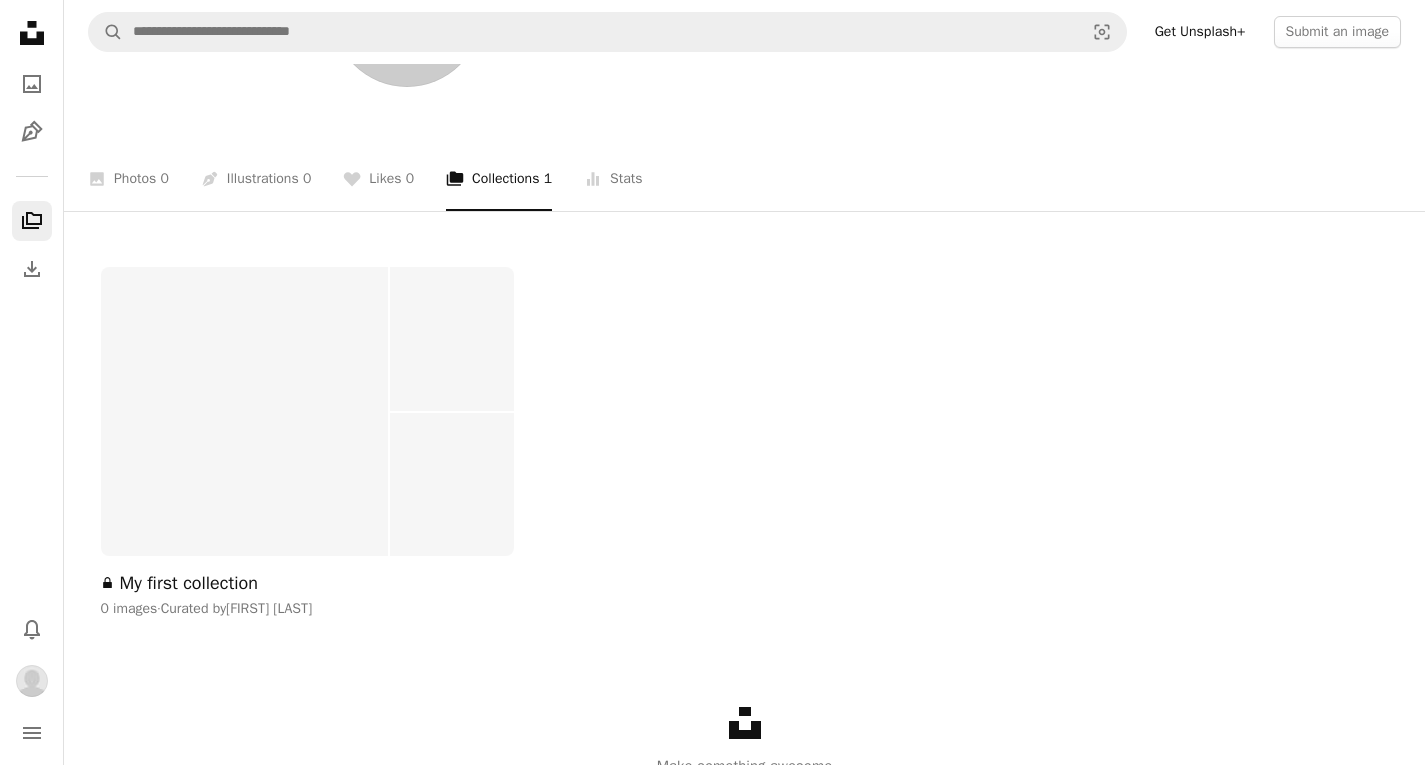 scroll, scrollTop: 355, scrollLeft: 0, axis: vertical 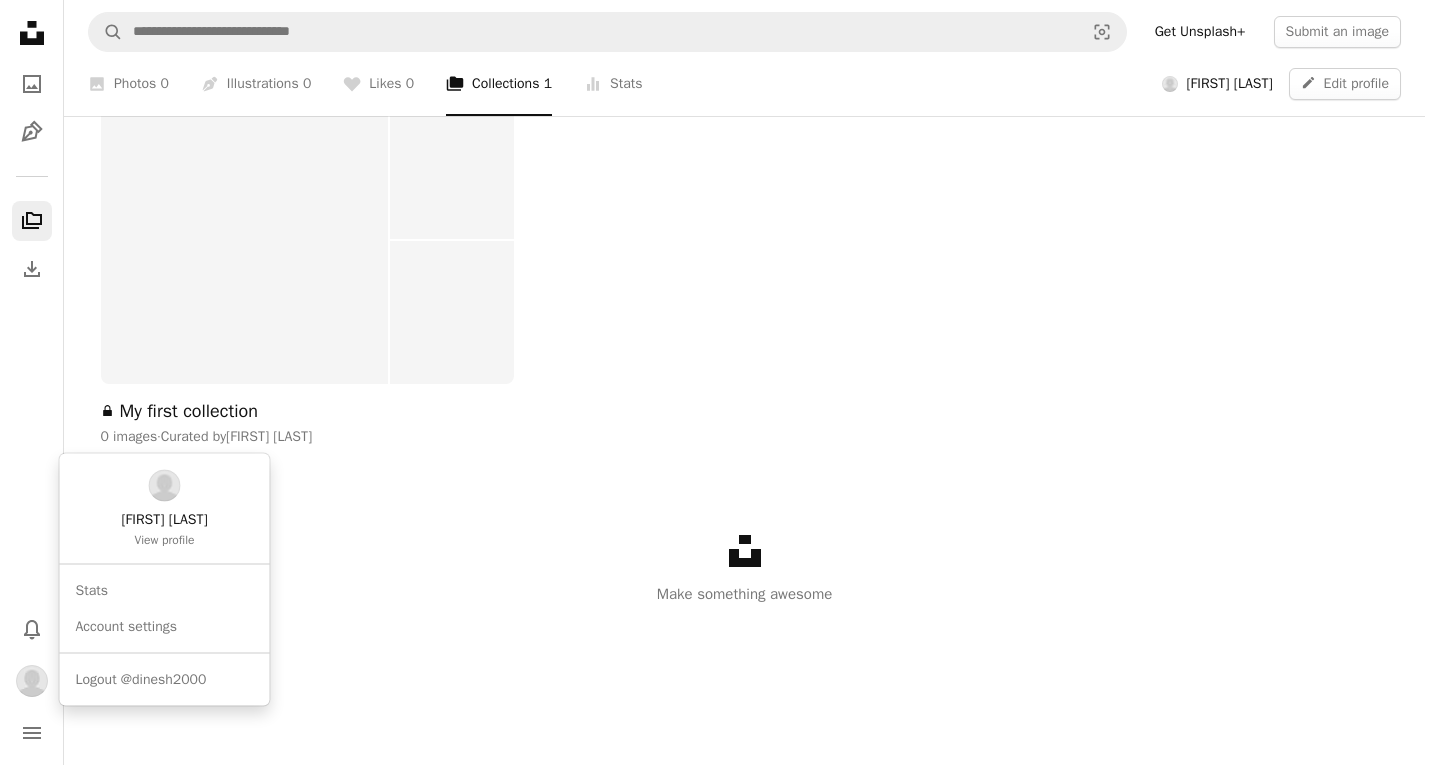 click at bounding box center (32, 681) 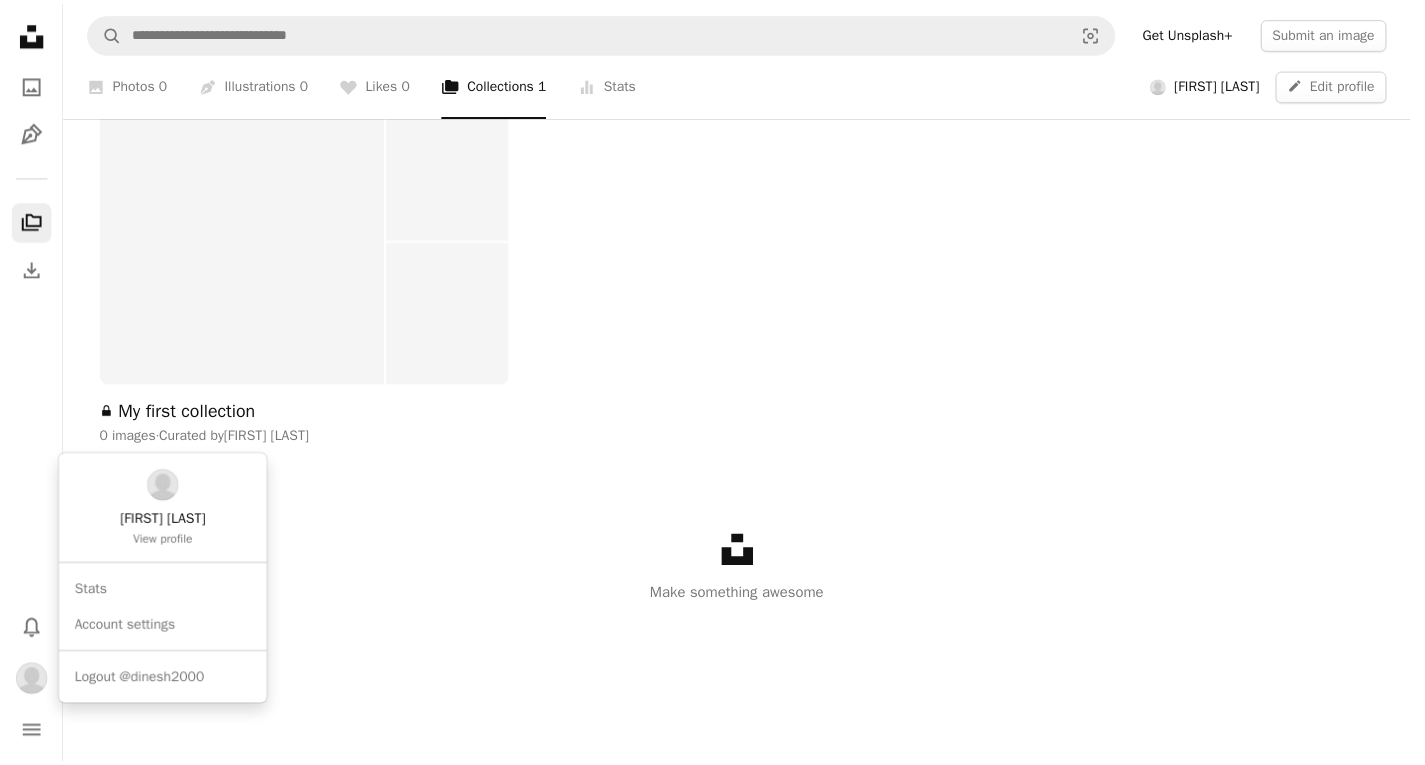 scroll, scrollTop: 355, scrollLeft: 0, axis: vertical 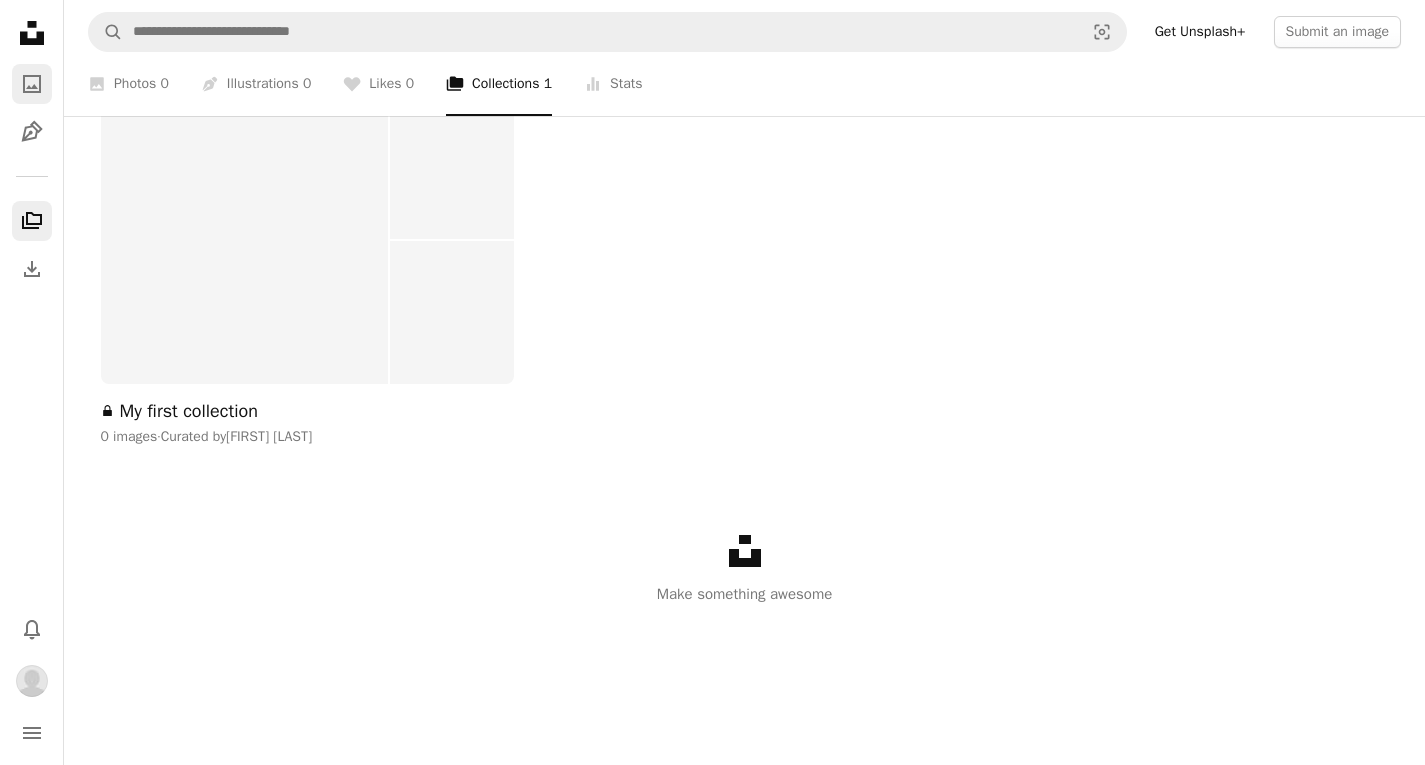 click on "A photo" 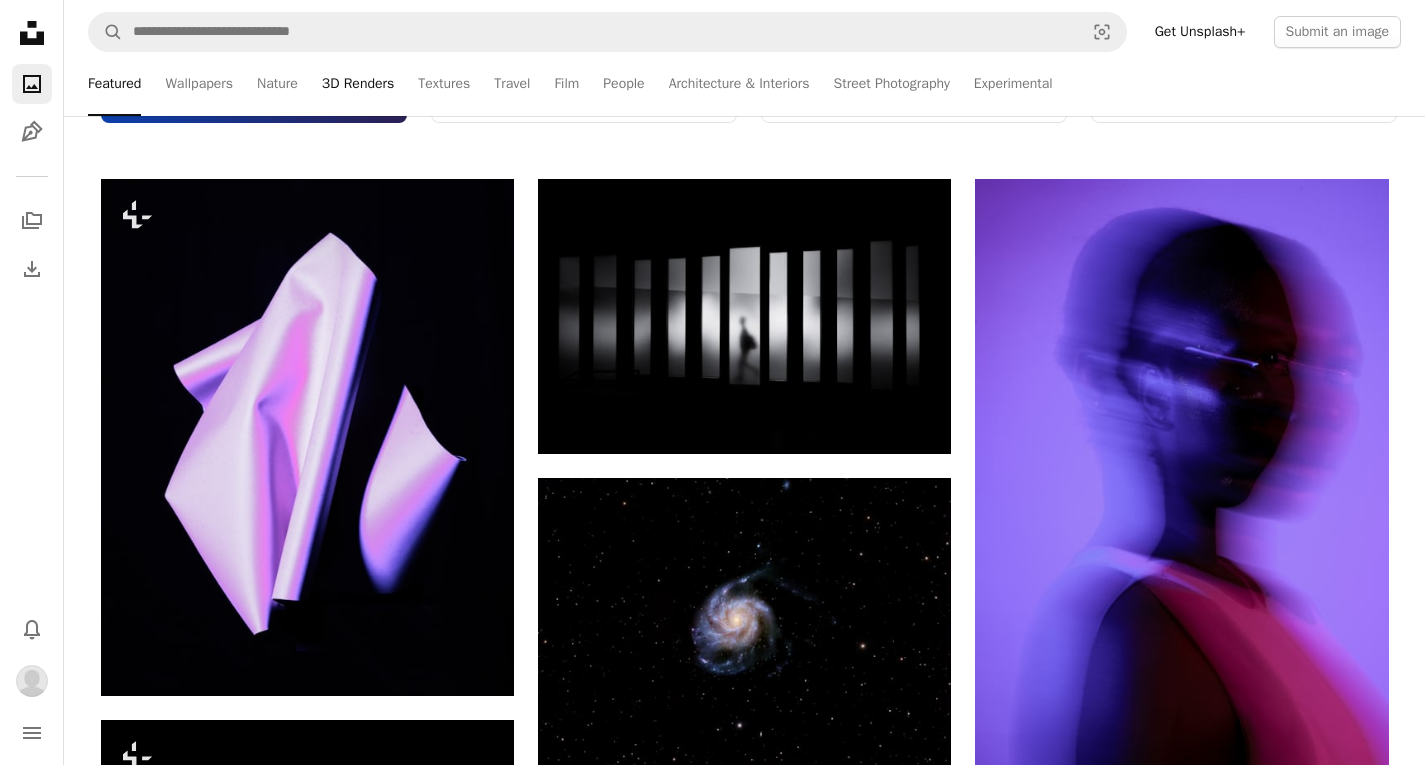 scroll, scrollTop: 2565, scrollLeft: 0, axis: vertical 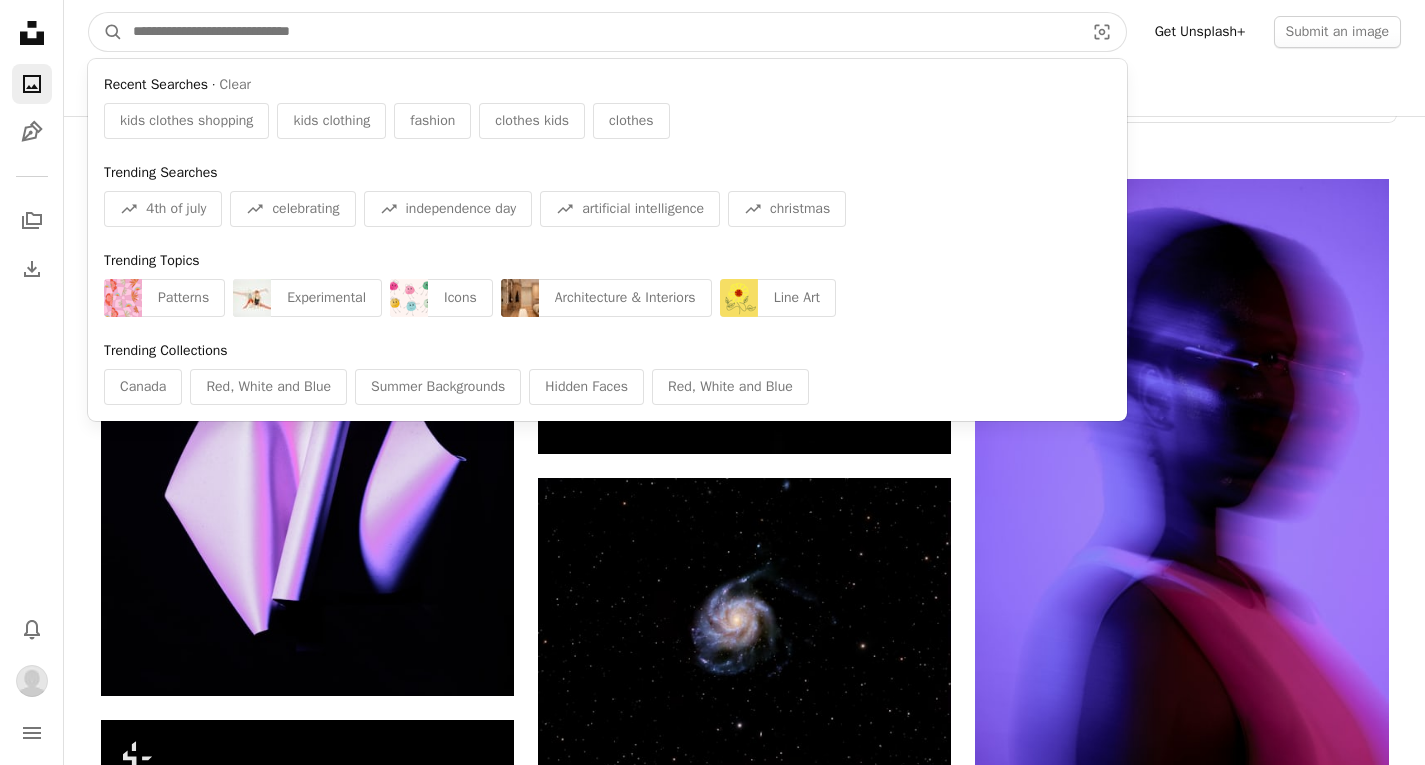 click at bounding box center [600, 32] 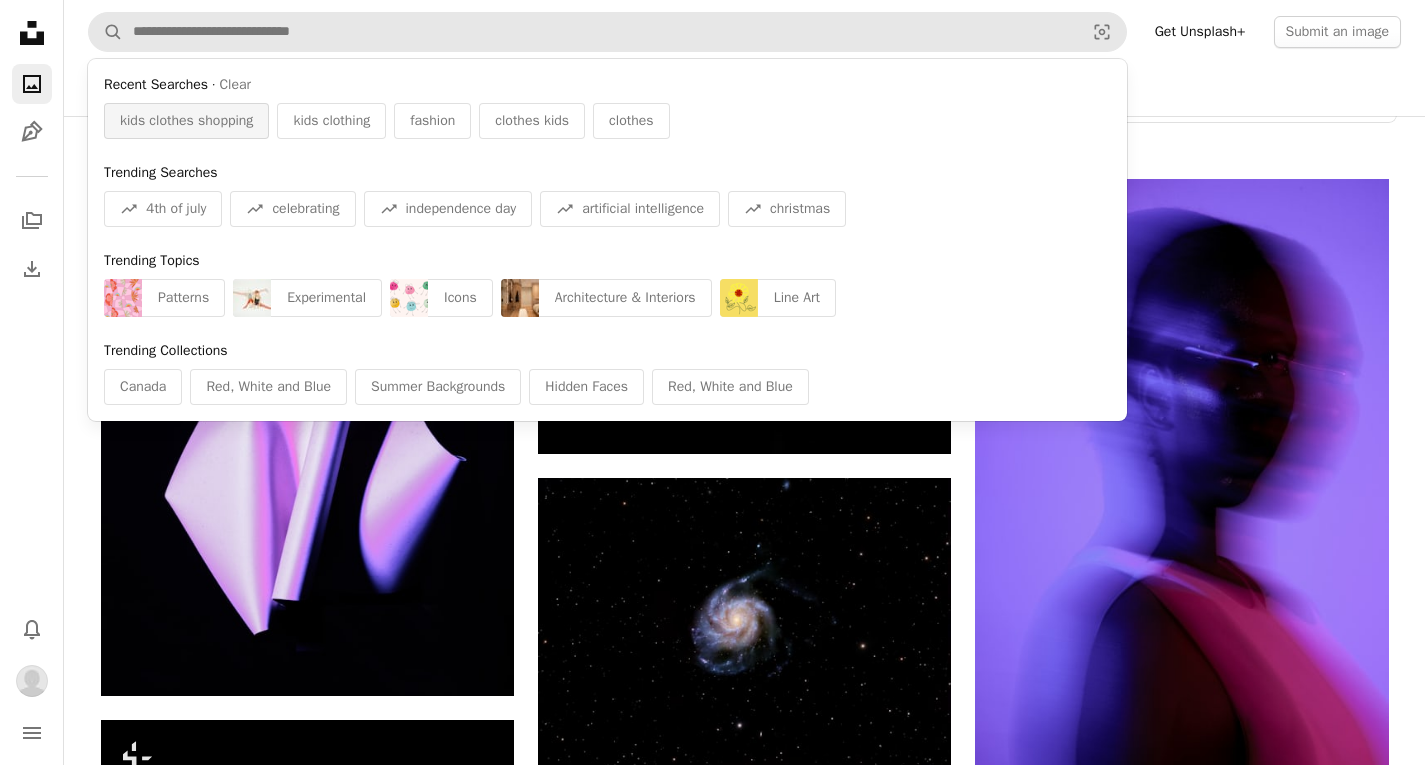 click on "kids clothes shopping" at bounding box center (186, 121) 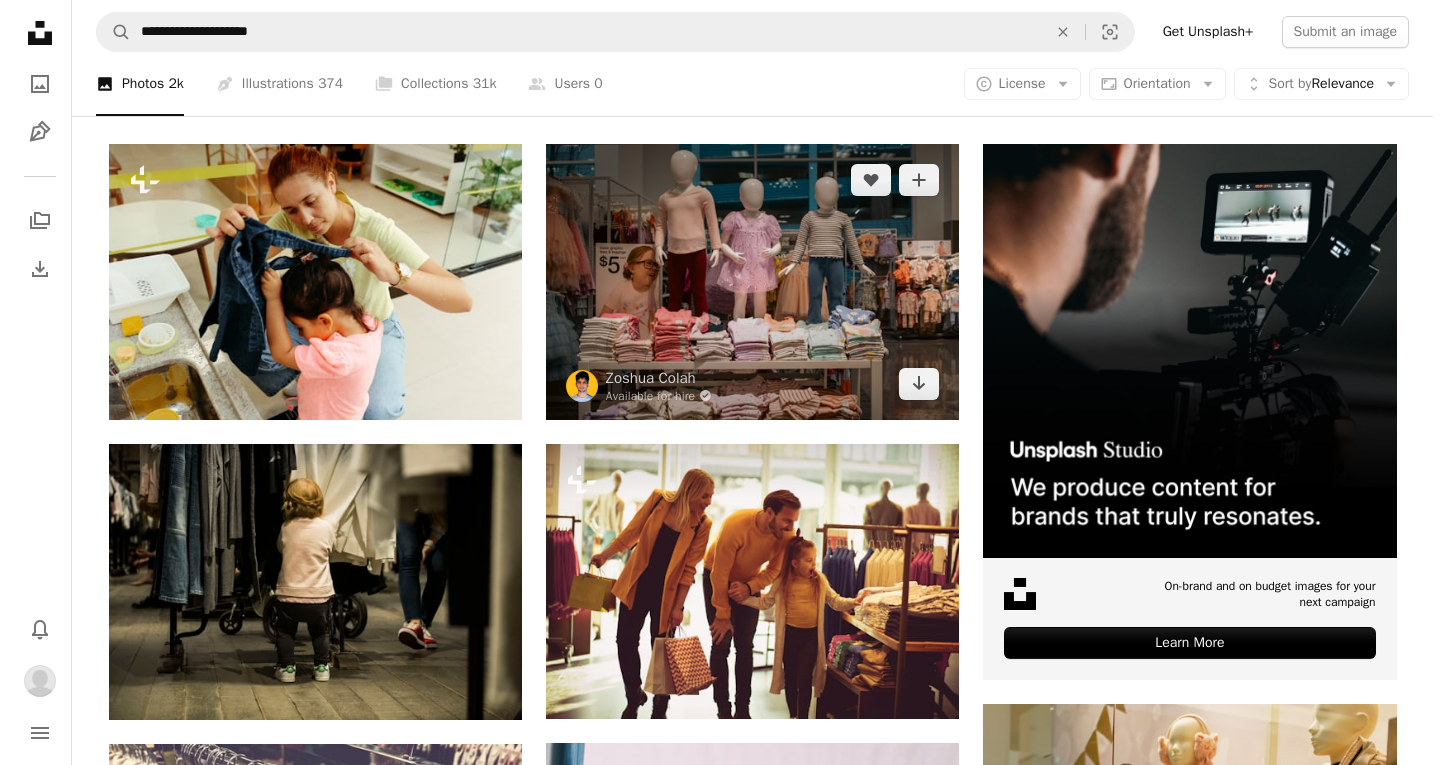 scroll, scrollTop: 342, scrollLeft: 0, axis: vertical 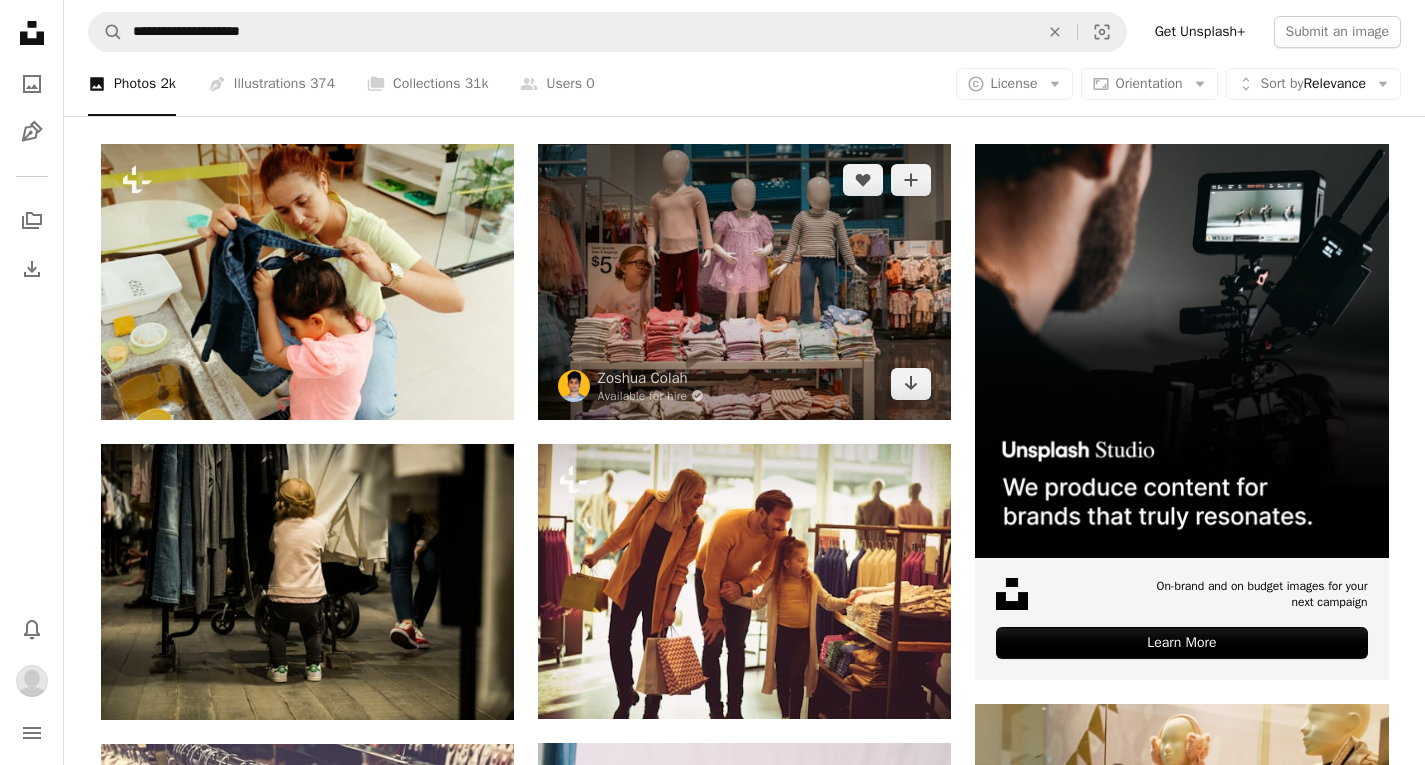 click at bounding box center [744, 281] 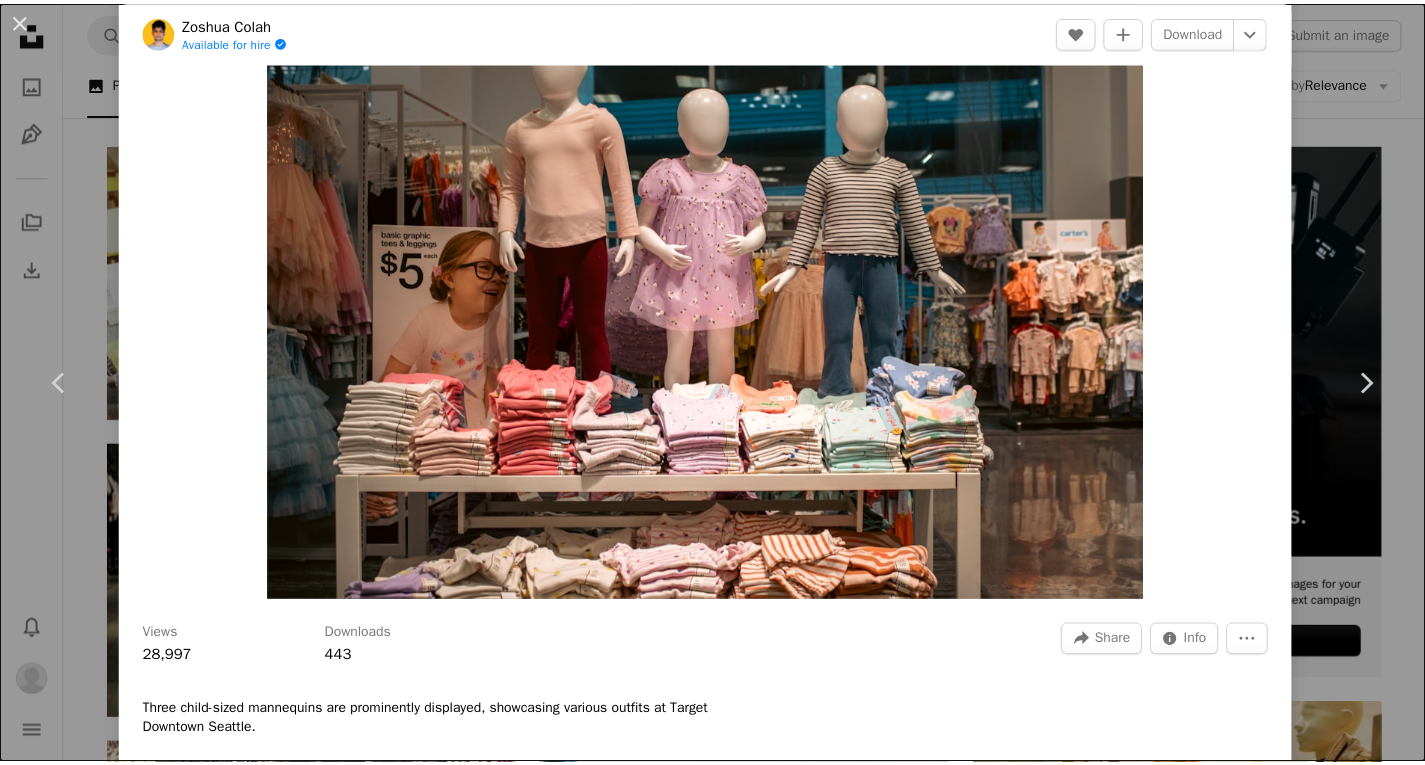 scroll, scrollTop: 0, scrollLeft: 0, axis: both 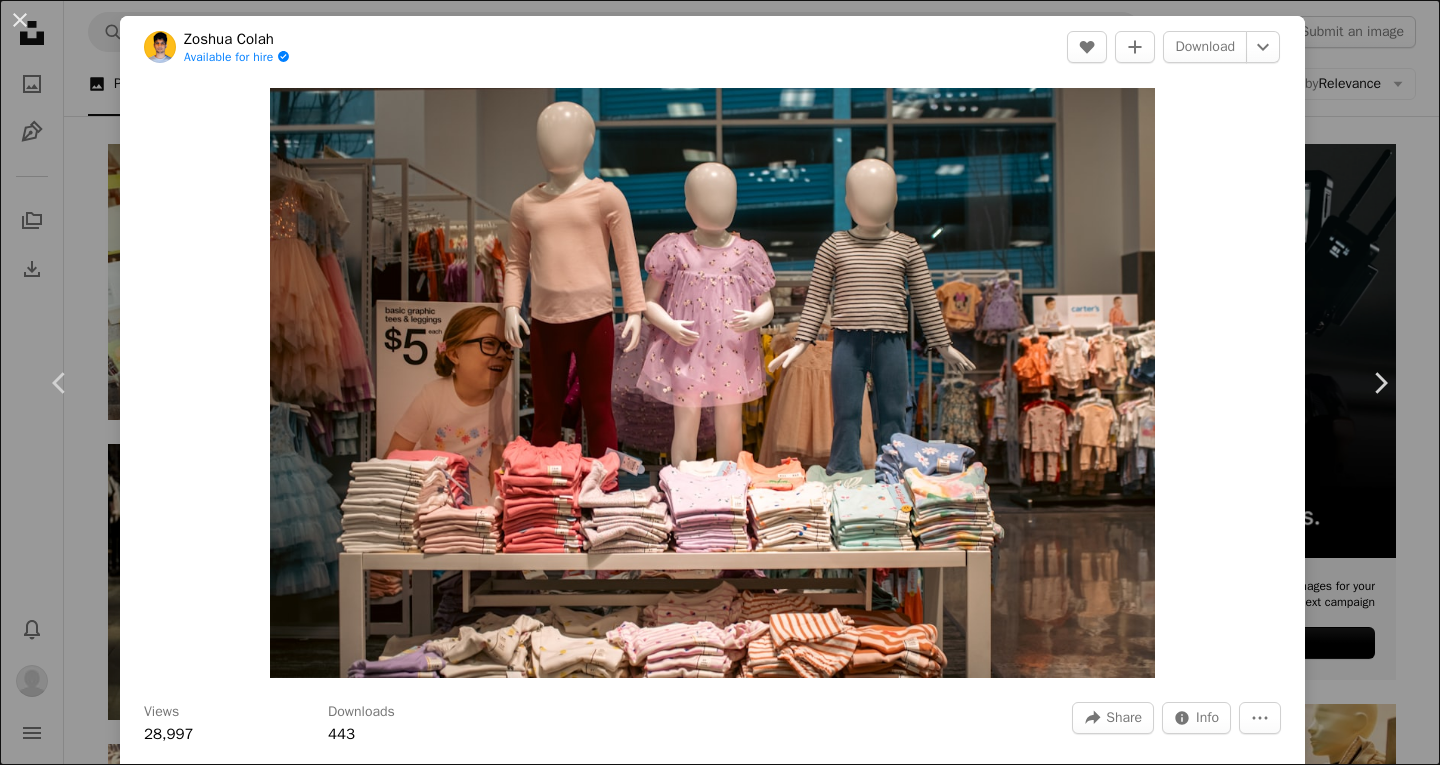 click on "An X shape Chevron left Chevron right [FIRST] [LAST] Available for hire A checkmark inside of a circle A heart A plus sign Download Chevron down Zoom in Views 28,997 Downloads 443 A forward-right arrow Share Info icon Info More Actions Three child-sized mannequins are prominently displayed, showcasing various outfits at Target Downtown Seattle. A map marker Target, 2nd Avenue, [CITY], [STATE], [COUNTRY] Calendar outlined Published on March 15, 2025 Camera Canon, EOS Rebel T6i Safety Free to use under the Unsplash License shopping clothing clothes shop target retail store clothing store display mannequin retail store commerce kids clothes department store kids clothing mannequins children's clothing childrens clothing childrens clothes clothing display Browse premium related images on iStock | Save 20% with code UNSPLASH20 View more on iStock ↗ Related images A heart A plus sign Catgirlmutant Arrow pointing down Plus sign for Unsplash+ A heart A plus sign [FIRST] [LAST] For Unsplash+ A lock Download A heart D Z" at bounding box center (720, 382) 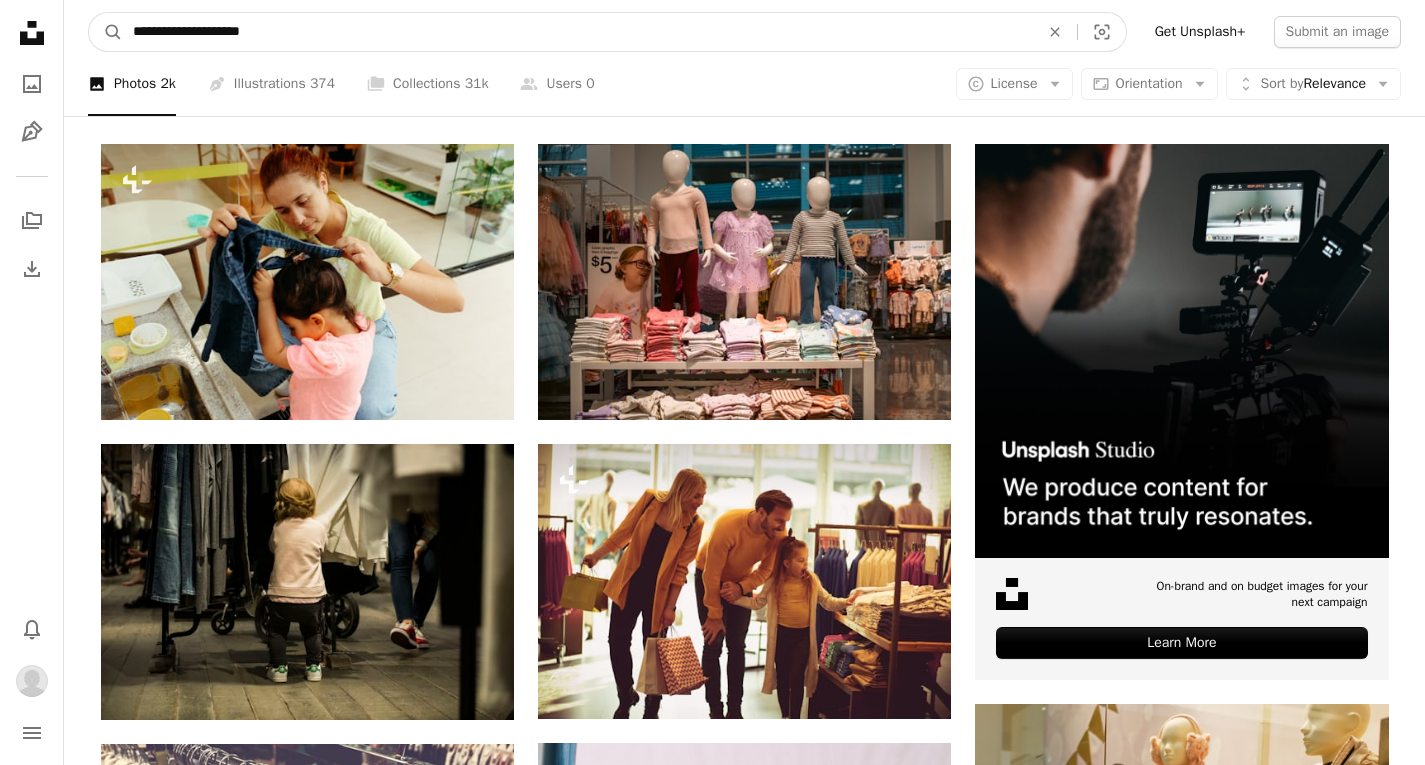 click on "**********" at bounding box center [578, 32] 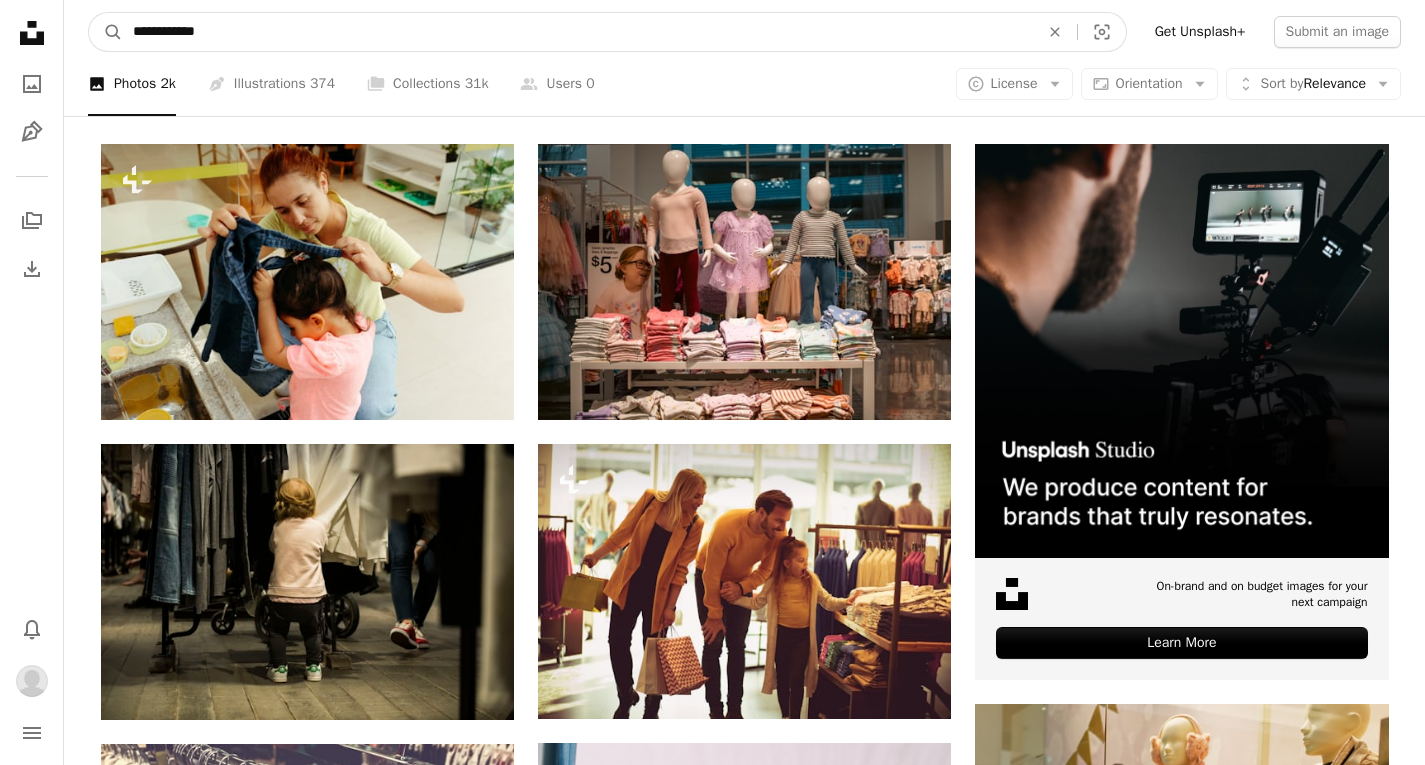 type on "**********" 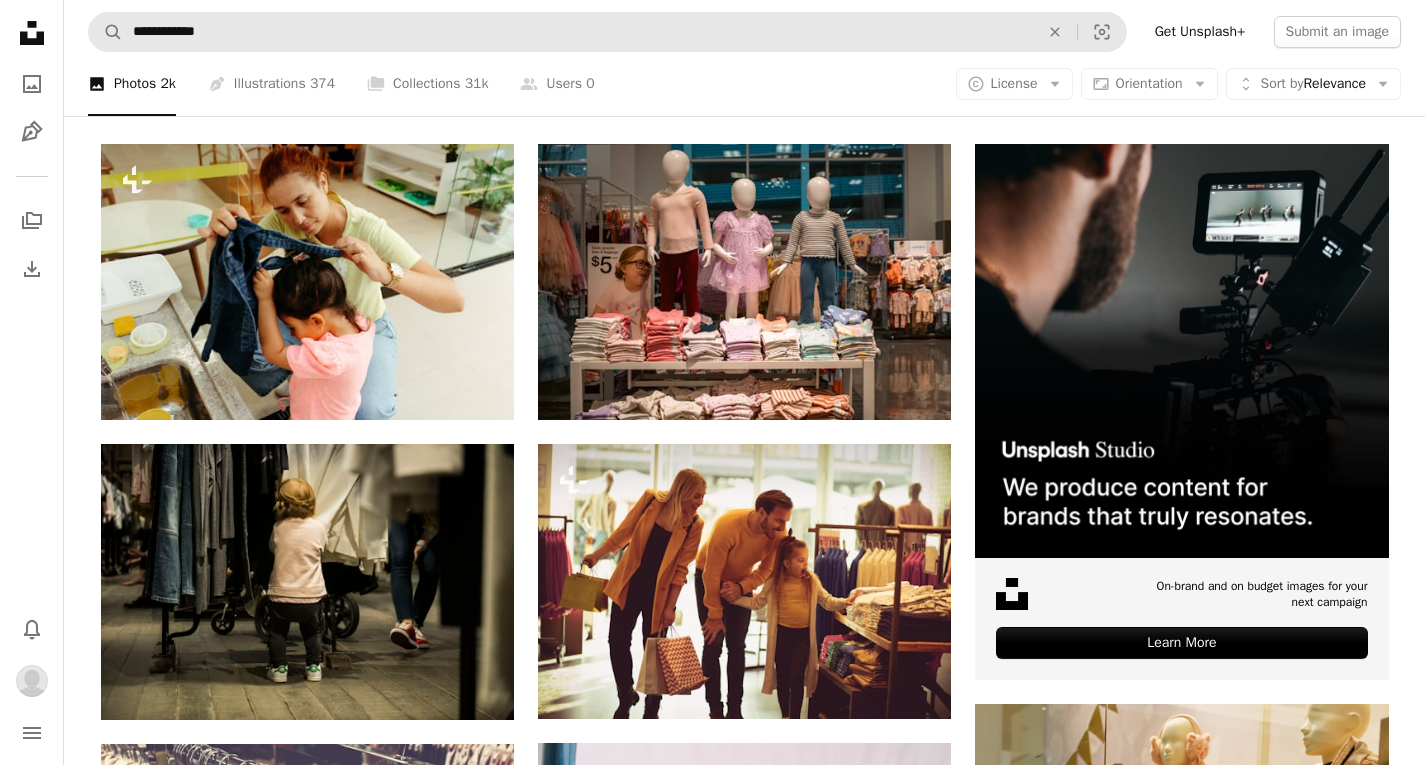 scroll, scrollTop: 0, scrollLeft: 0, axis: both 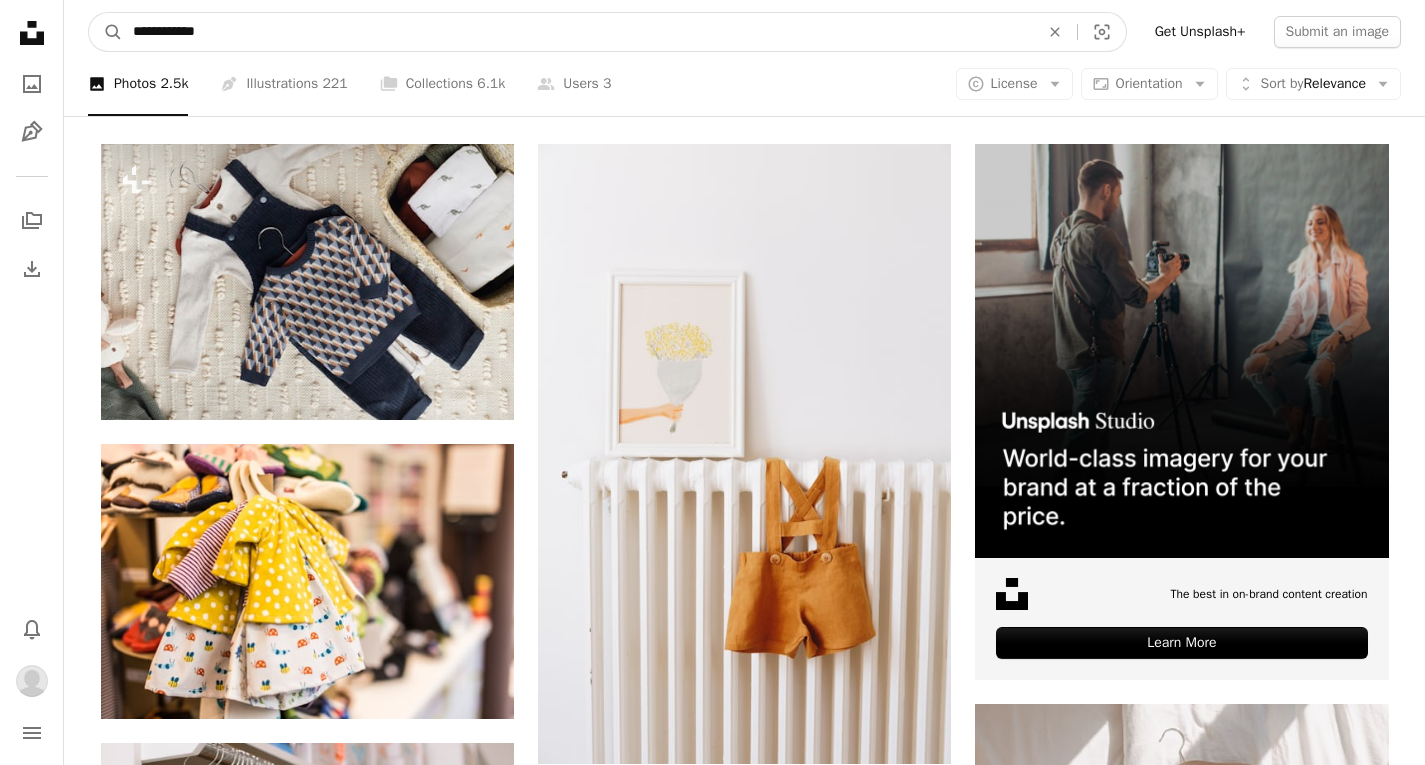 click on "**********" at bounding box center (578, 32) 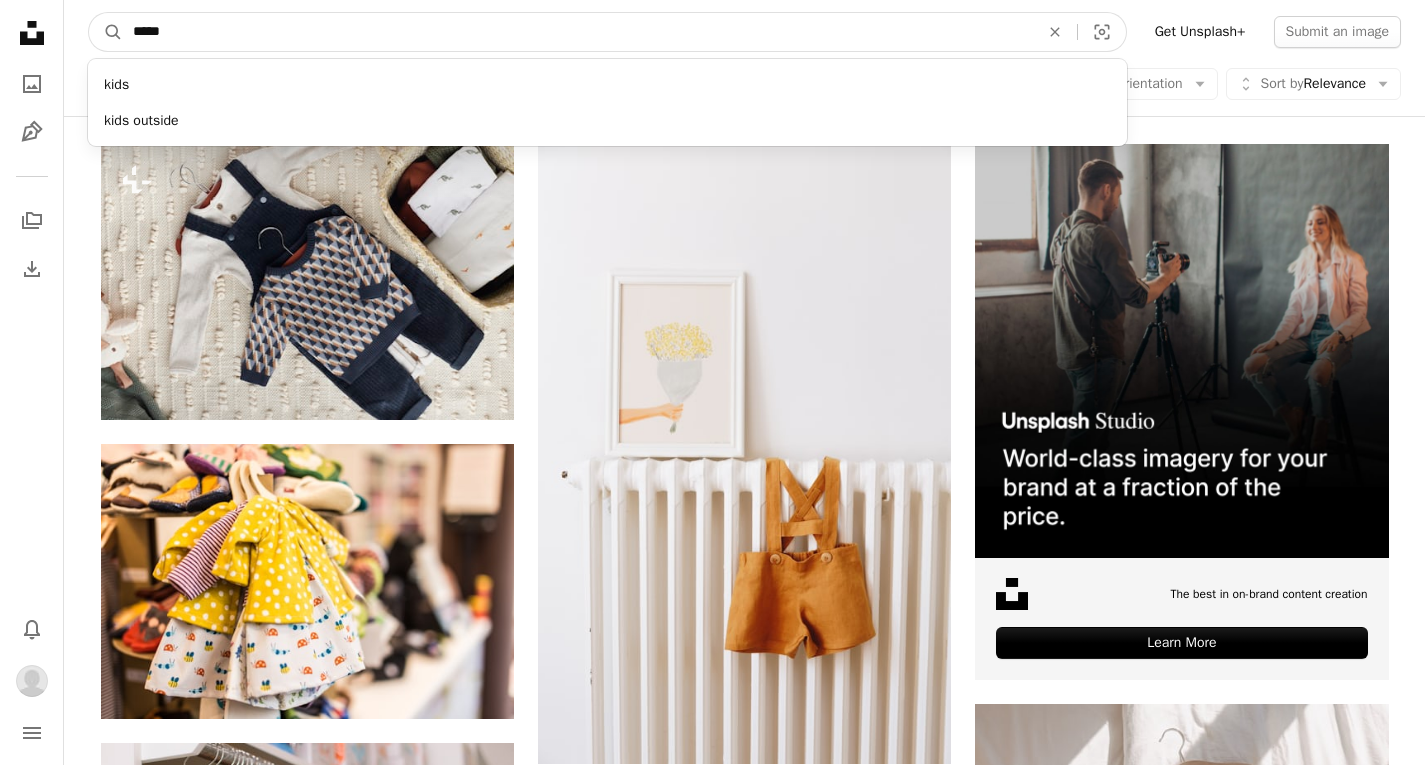 paste on "***" 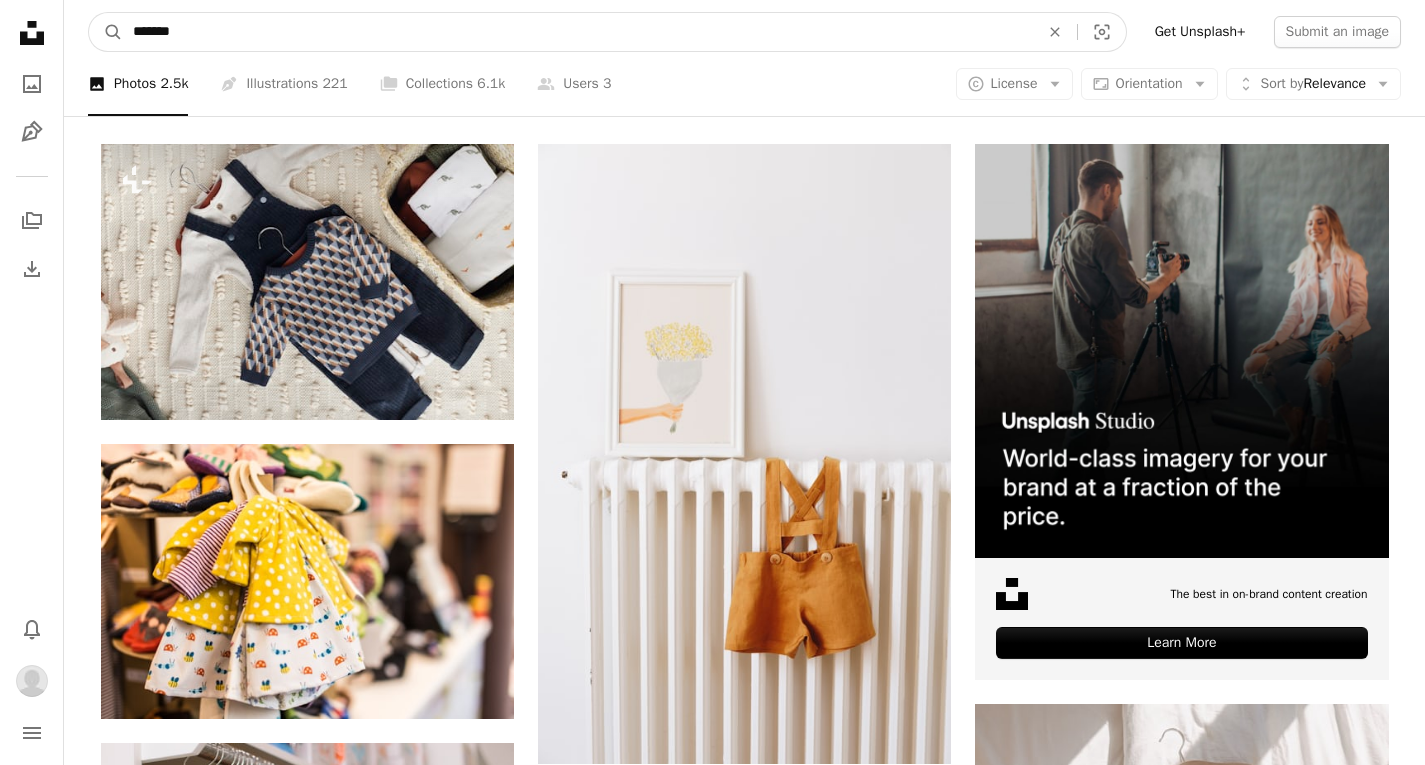 click on "A magnifying glass" at bounding box center [106, 32] 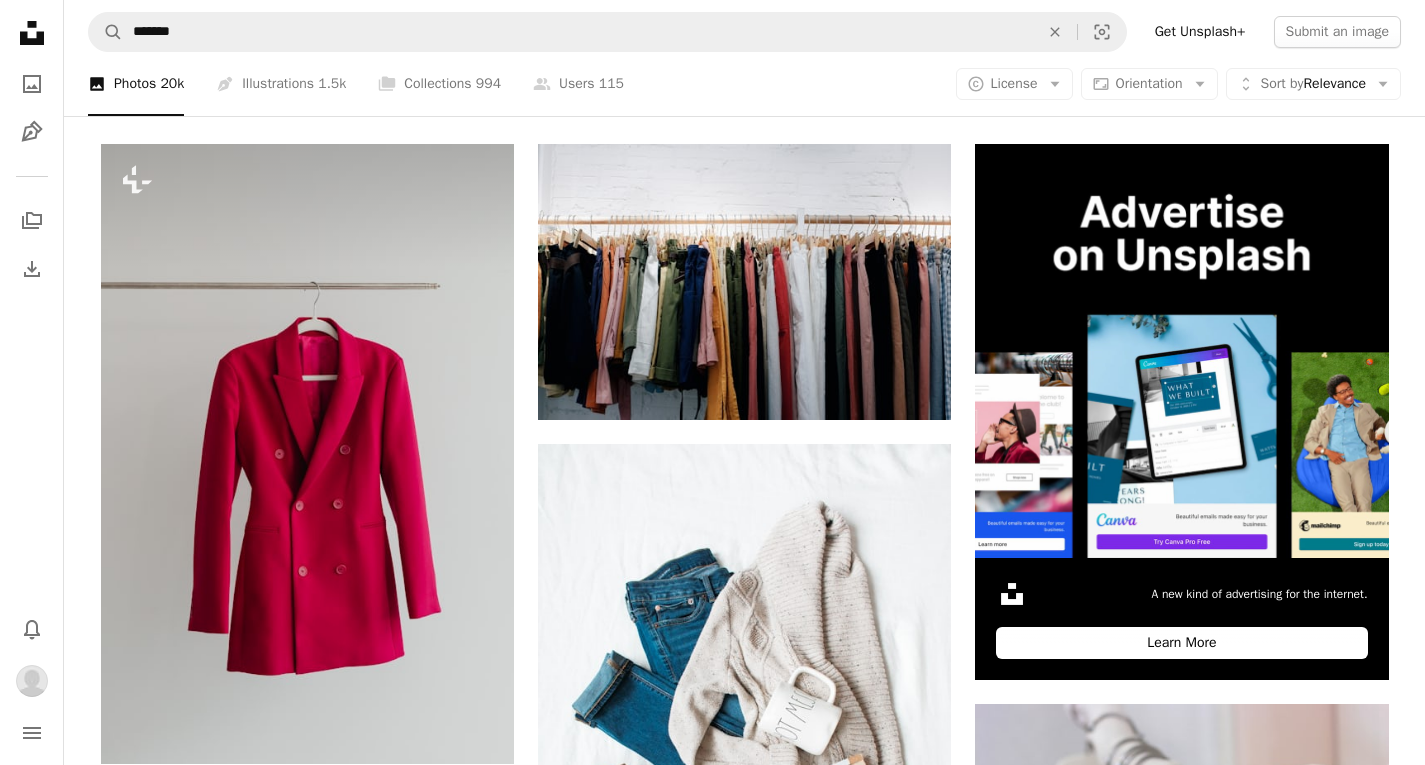 scroll, scrollTop: 170, scrollLeft: 0, axis: vertical 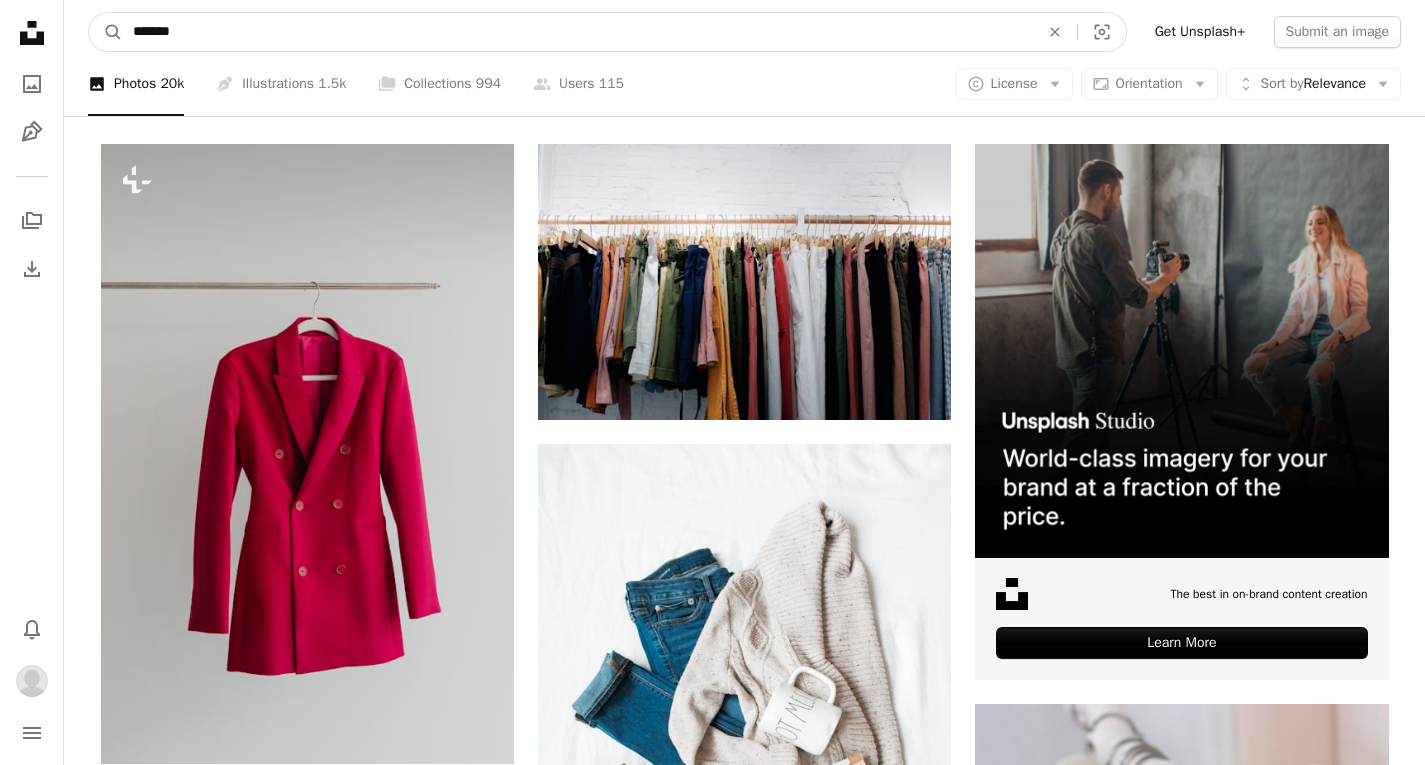 click on "*******" at bounding box center (578, 32) 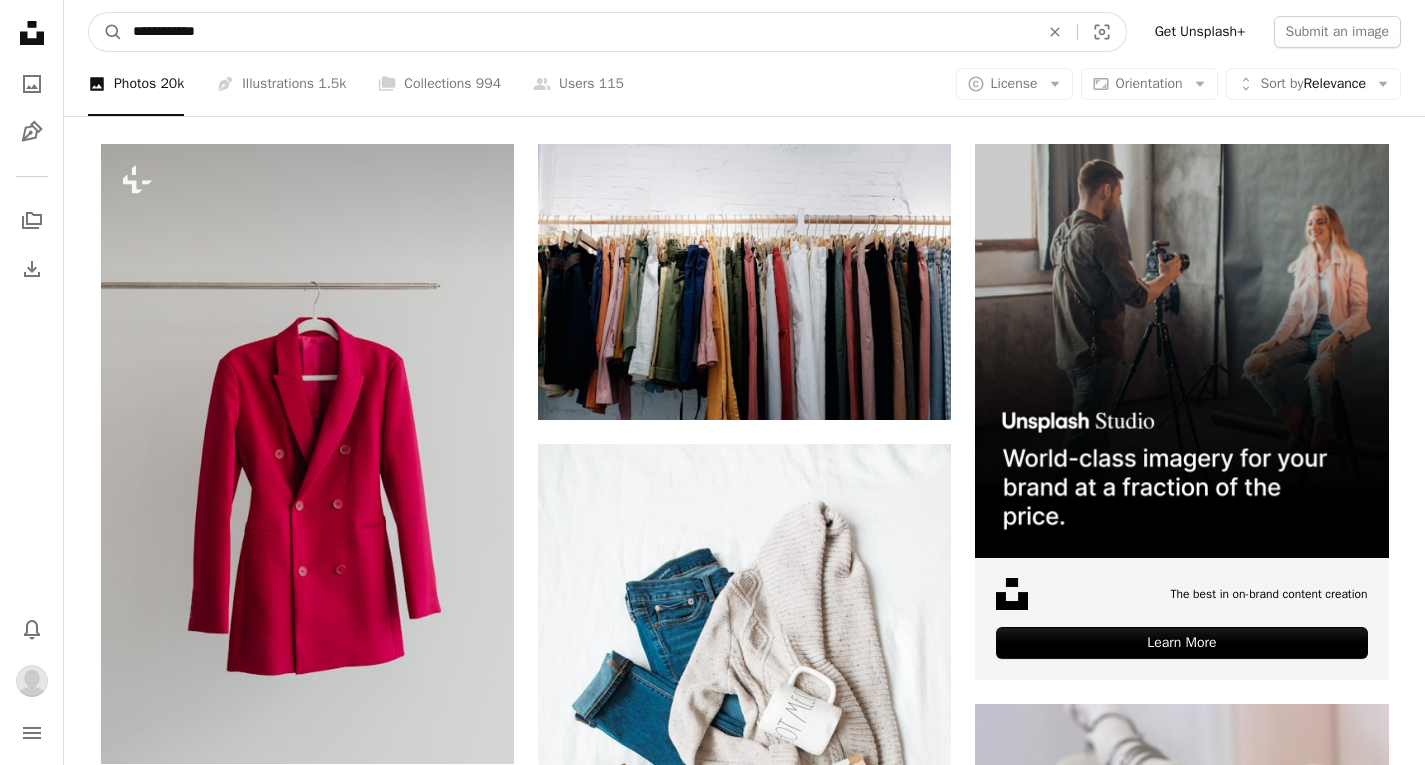 type on "**********" 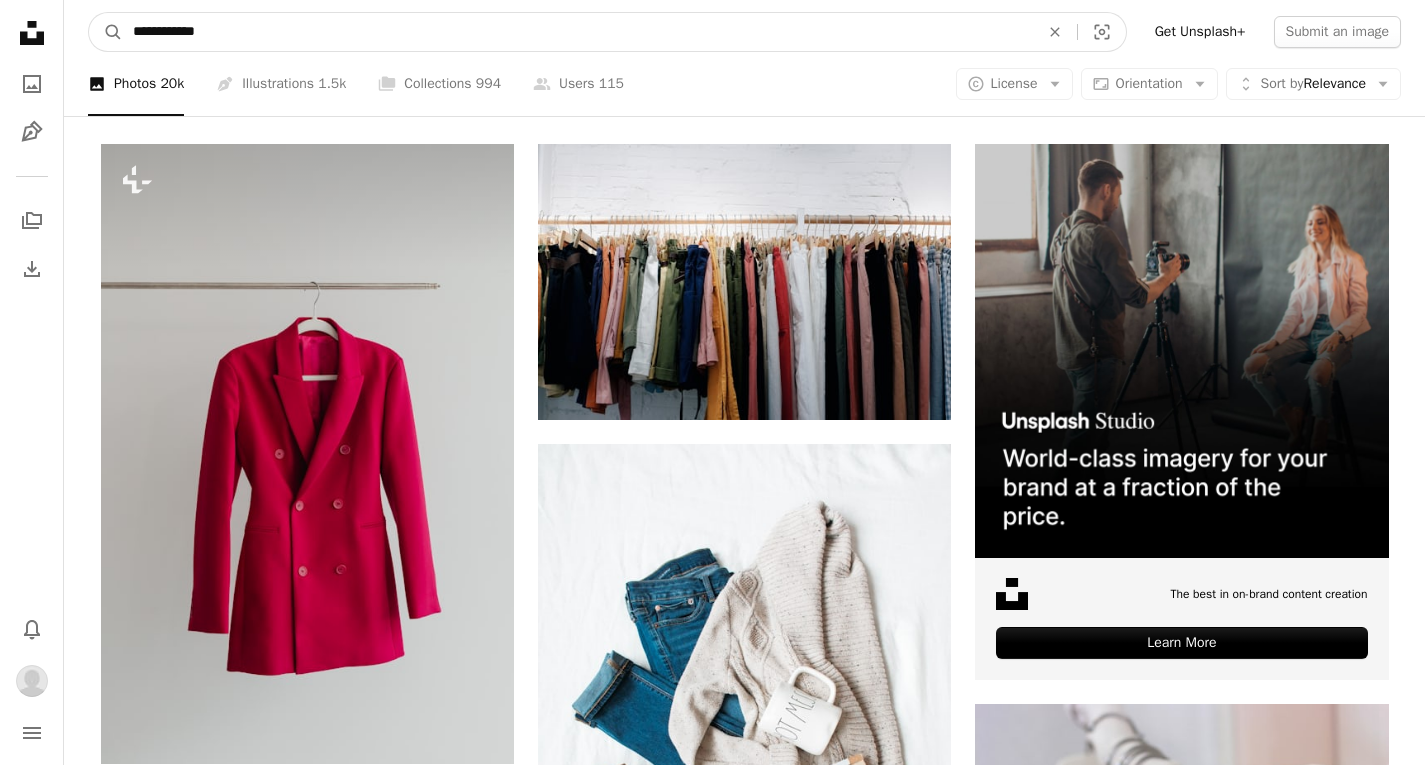 click on "A magnifying glass" at bounding box center (106, 32) 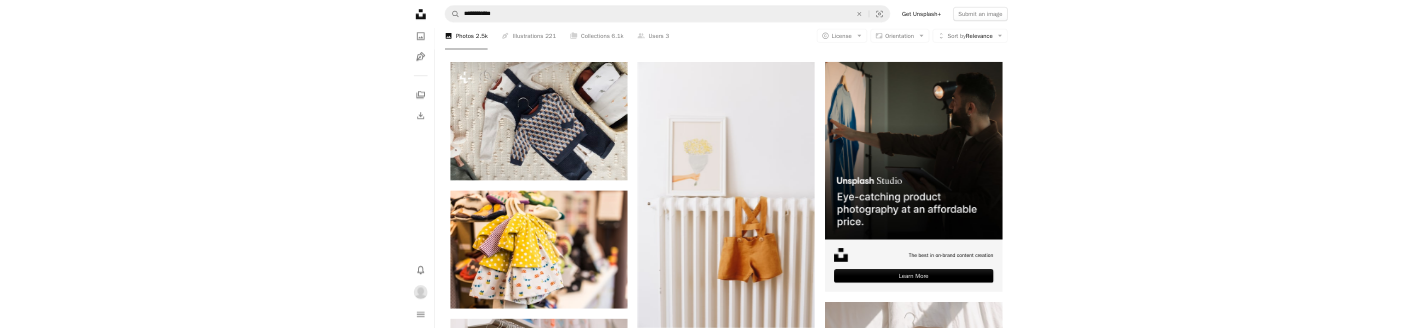 scroll, scrollTop: 3340, scrollLeft: 0, axis: vertical 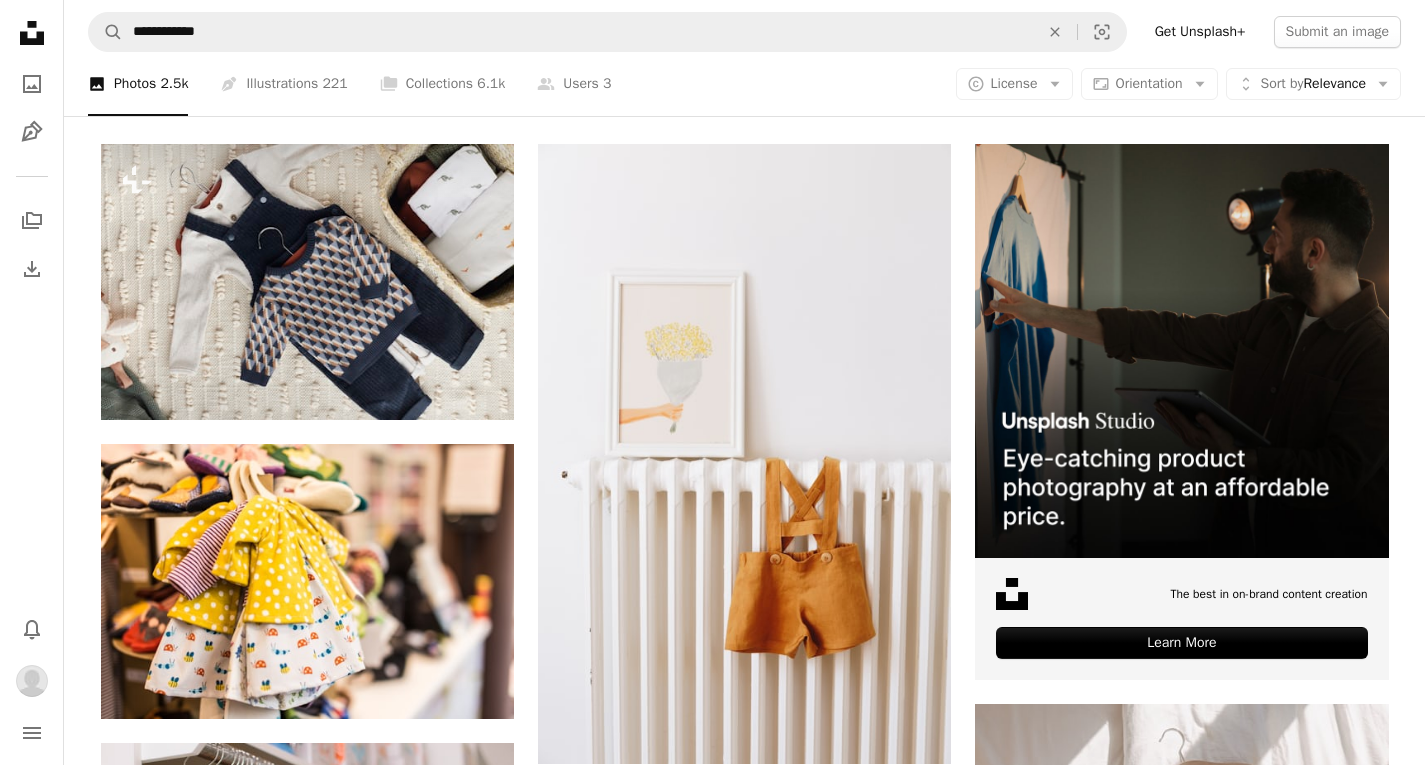click on "Plus sign for Unsplash+ A heart A plus sign [FIRST] [LAST] For Unsplash+ A lock Download A heart A plus sign Baby Natur Arrow pointing down A heart A plus sign The Nix Company Arrow pointing down A heart A plus sign Mediamodifier Arrow pointing down A heart A plus sign Baby Natur Arrow pointing down A heart A plus sign Signature June Available for hire A checkmark inside of a circle Arrow pointing down A heart A plus sign Terricks Noah Available for hire A checkmark inside of a circle Arrow pointing down A heart A plus sign Mediamodifier Arrow pointing down A heart A plus sign Signature June Available for hire A checkmark inside of a circle Arrow pointing down A heart A plus sign Signature June Available for hire A checkmark inside of a circle Arrow pointing down A heart A plus sign Vanessa Serpas Arrow pointing down Plus sign for Unsplash+ A heart A plus sign [FIRST] [LAST] For Unsplash+ A lock Download A heart A plus sign Mediamodifier Arrow pointing down" at bounding box center [745, 2171] 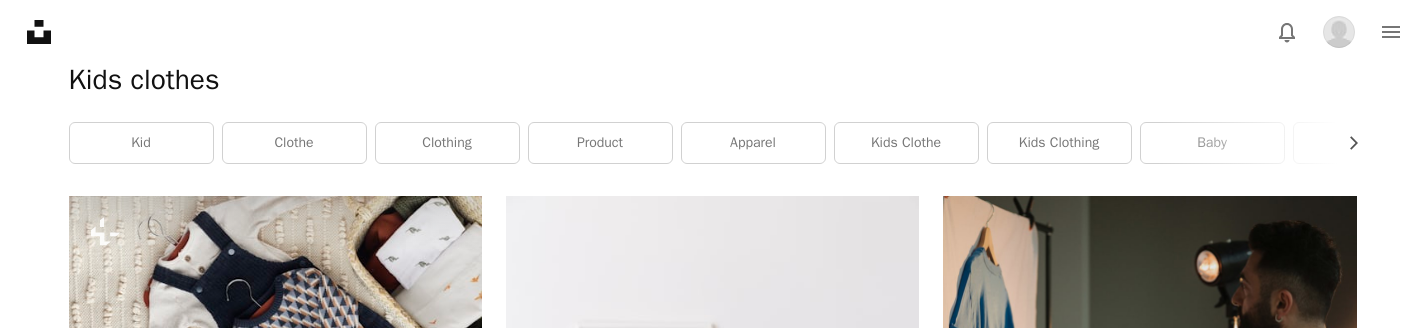 scroll, scrollTop: 0, scrollLeft: 0, axis: both 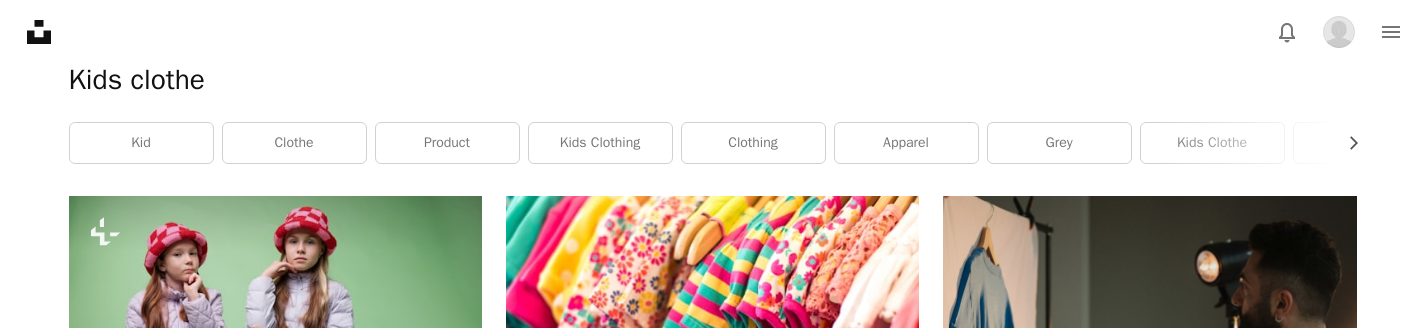 click on "Unsplash logo Unsplash Home A photo Pen Tool A stack of folders Download Bell navigation menu" at bounding box center [712, 32] 